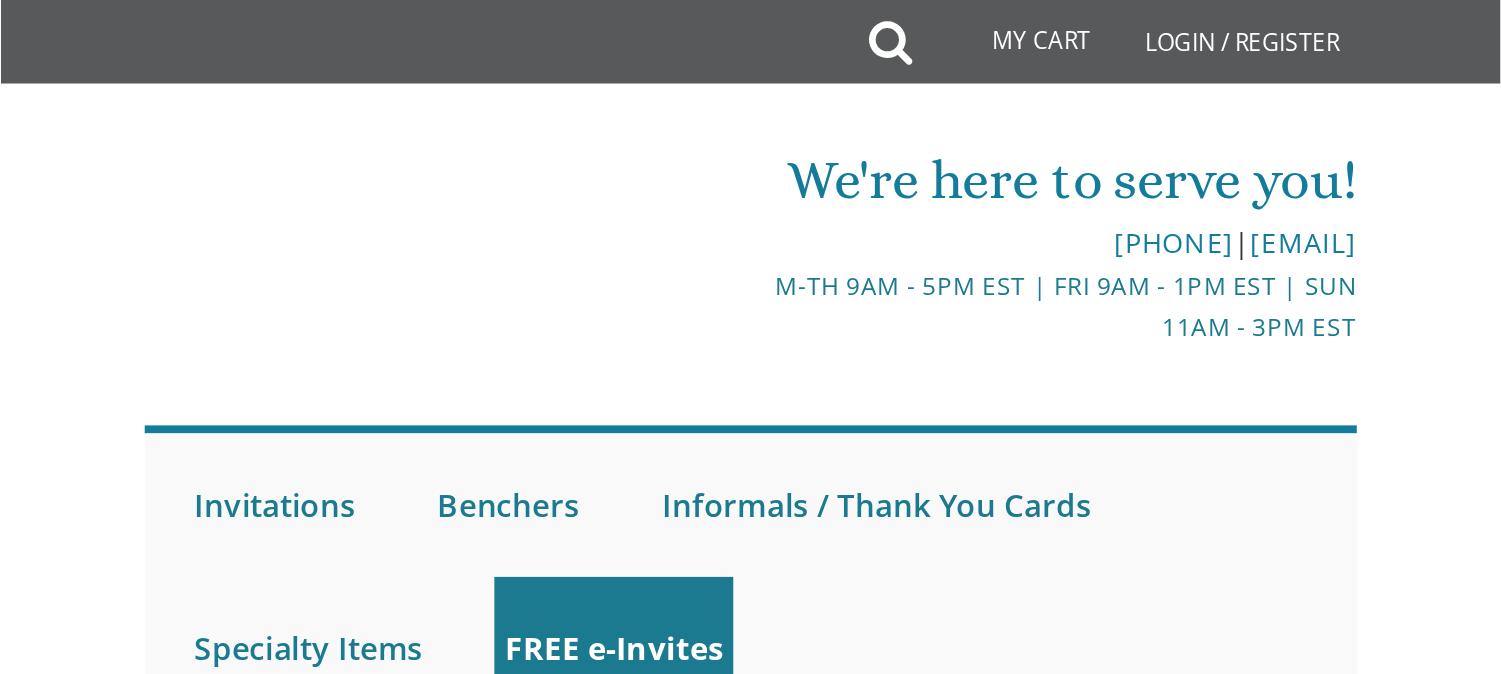scroll, scrollTop: 802, scrollLeft: 0, axis: vertical 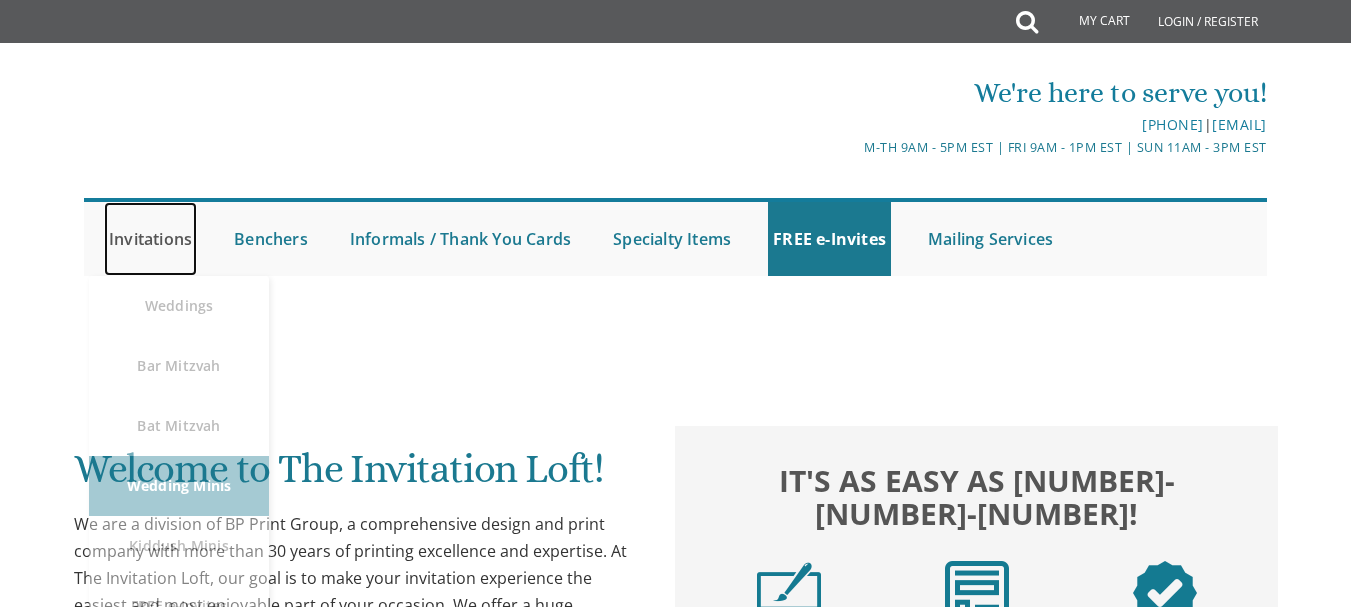 click on "Invitations" at bounding box center (150, 239) 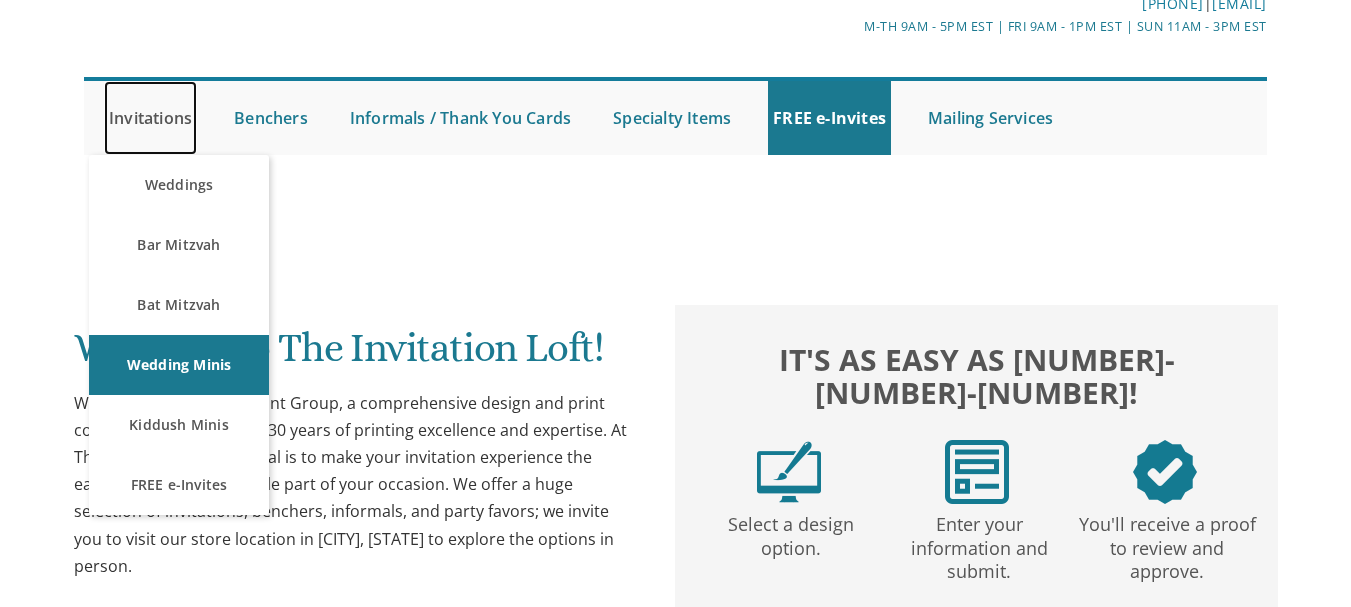scroll, scrollTop: 134, scrollLeft: 0, axis: vertical 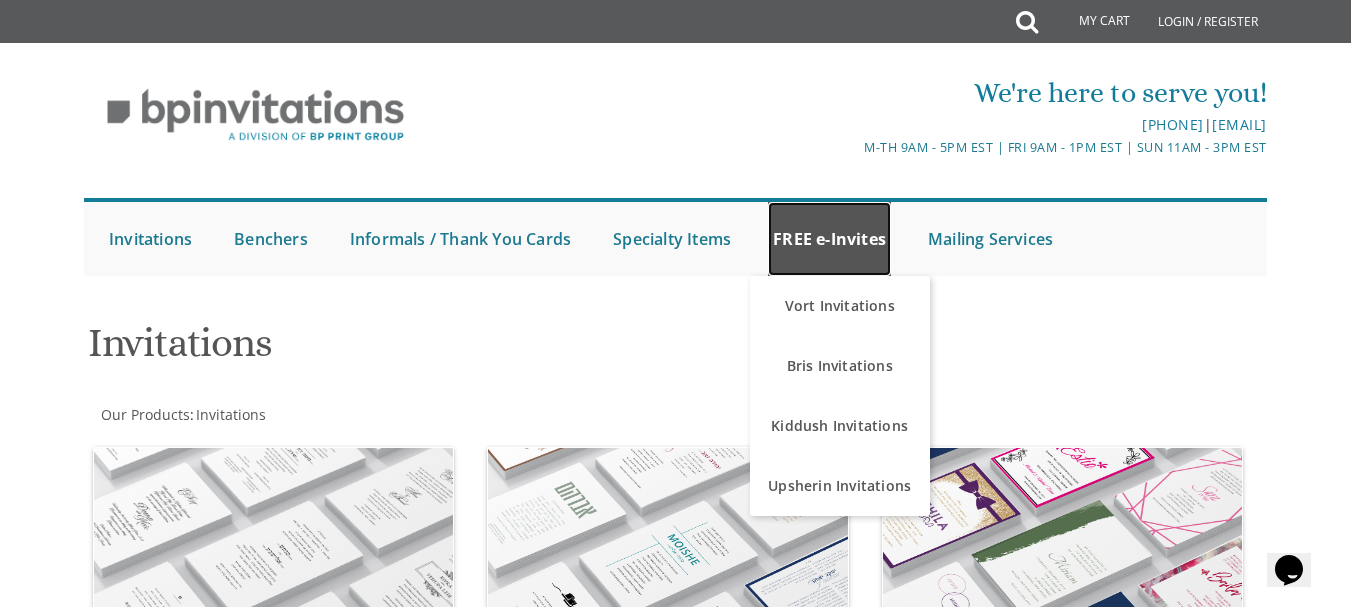 click on "FREE e-Invites" at bounding box center (829, 239) 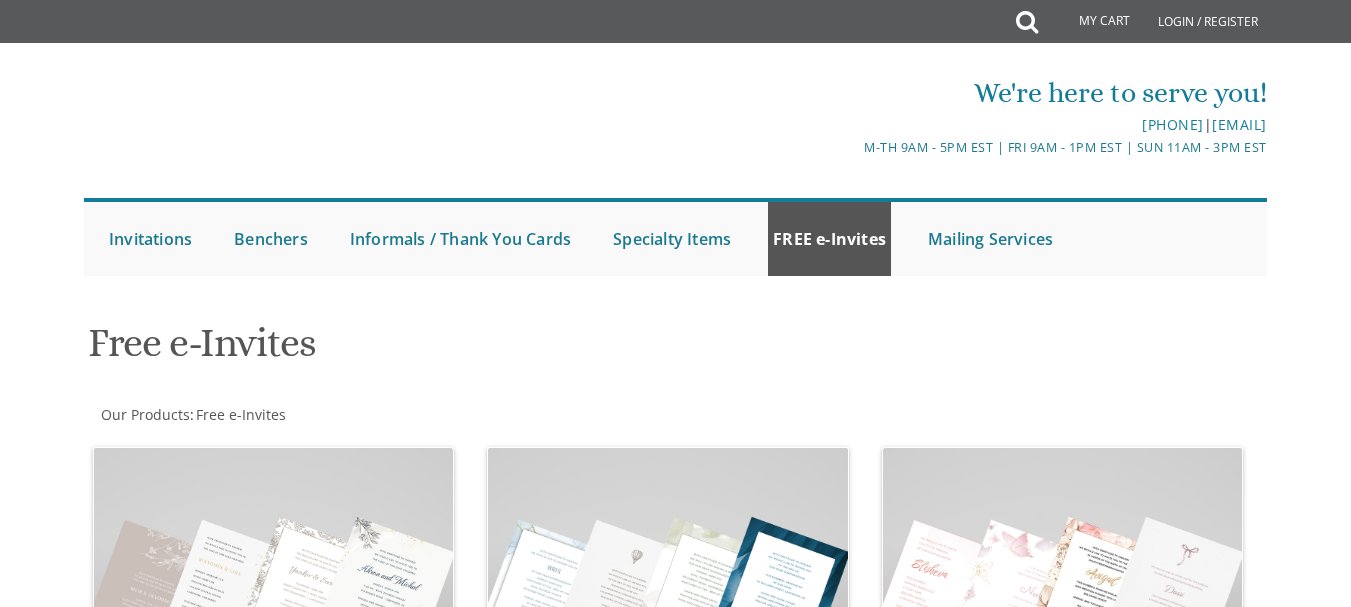 scroll, scrollTop: 0, scrollLeft: 0, axis: both 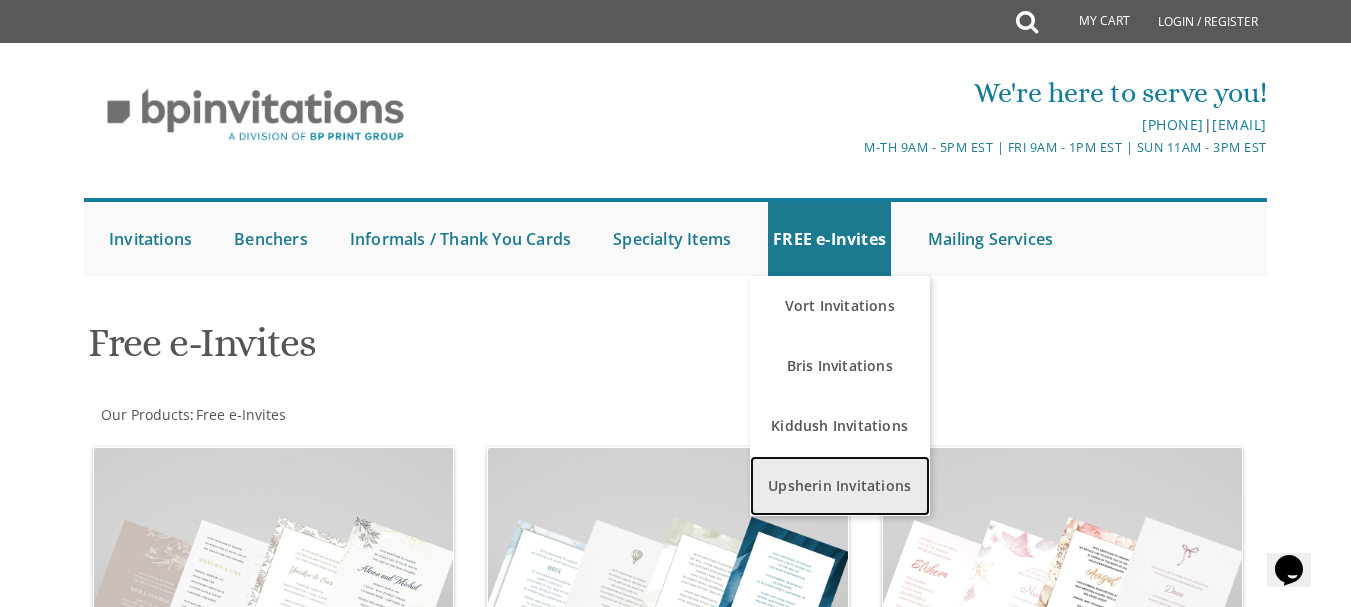 click on "Upsherin Invitations" at bounding box center [840, 486] 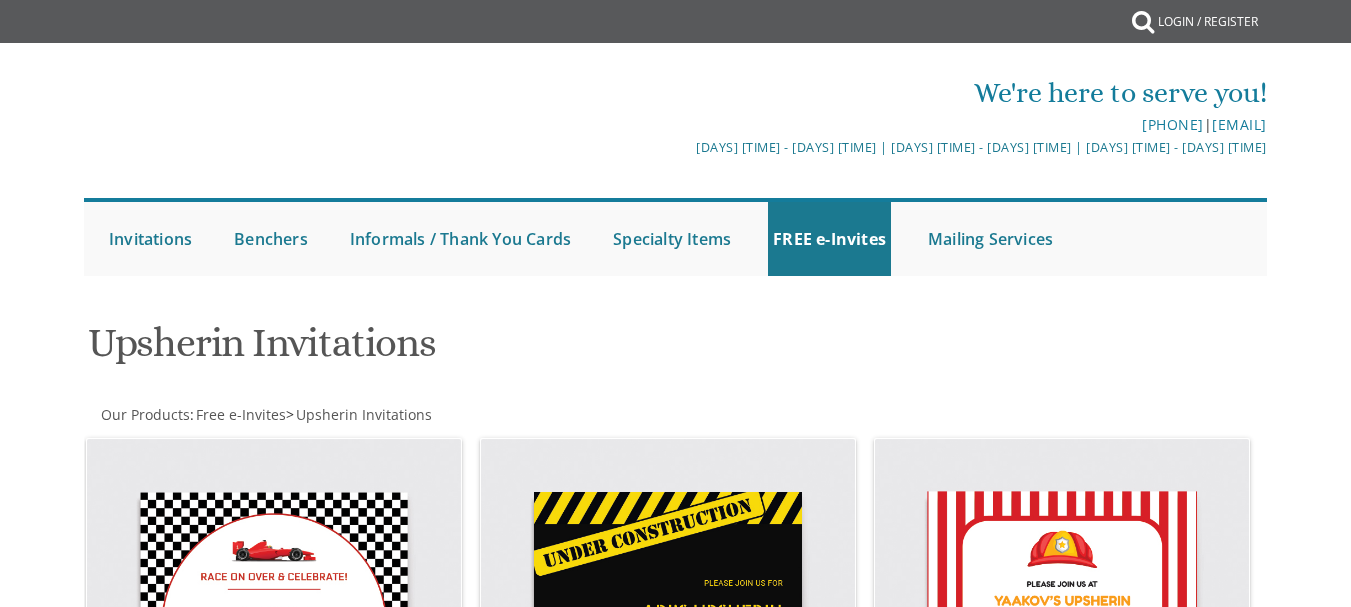 scroll, scrollTop: 0, scrollLeft: 0, axis: both 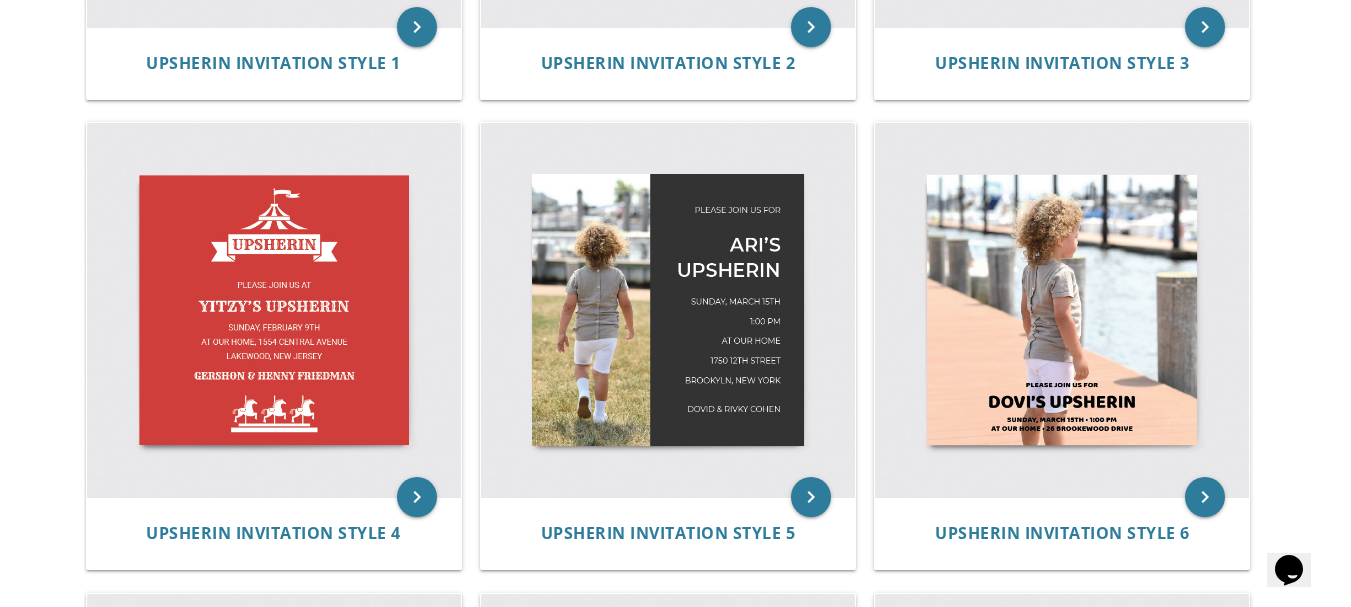click at bounding box center (668, 310) 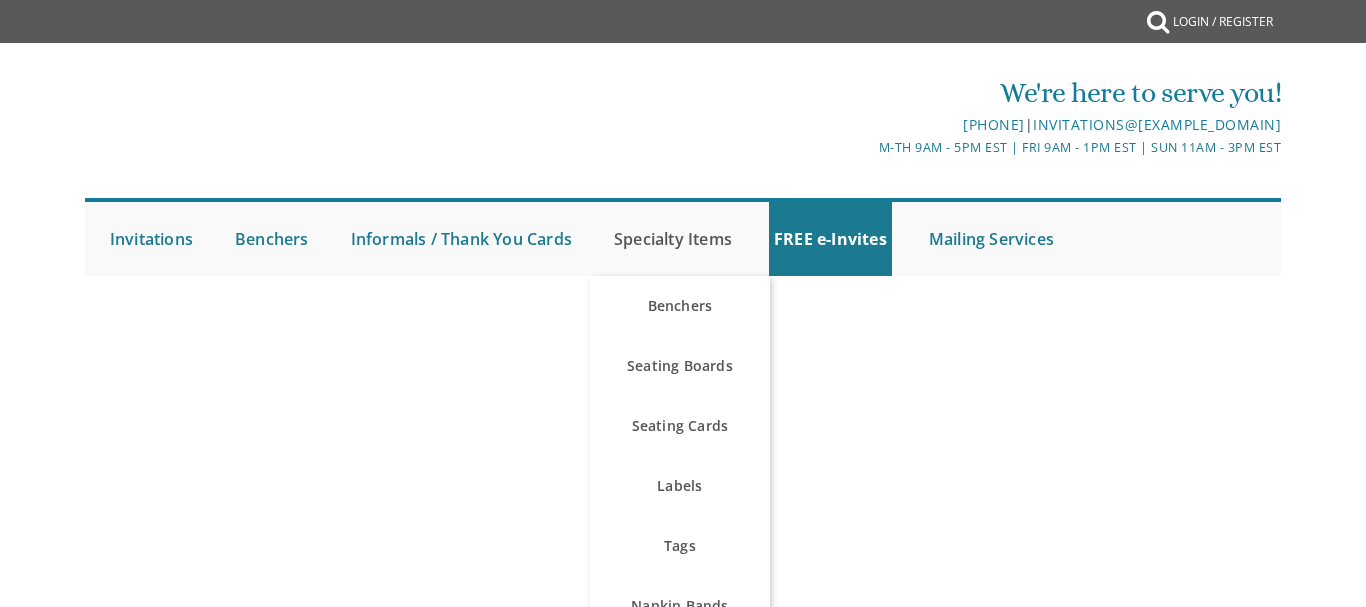 scroll, scrollTop: 0, scrollLeft: 0, axis: both 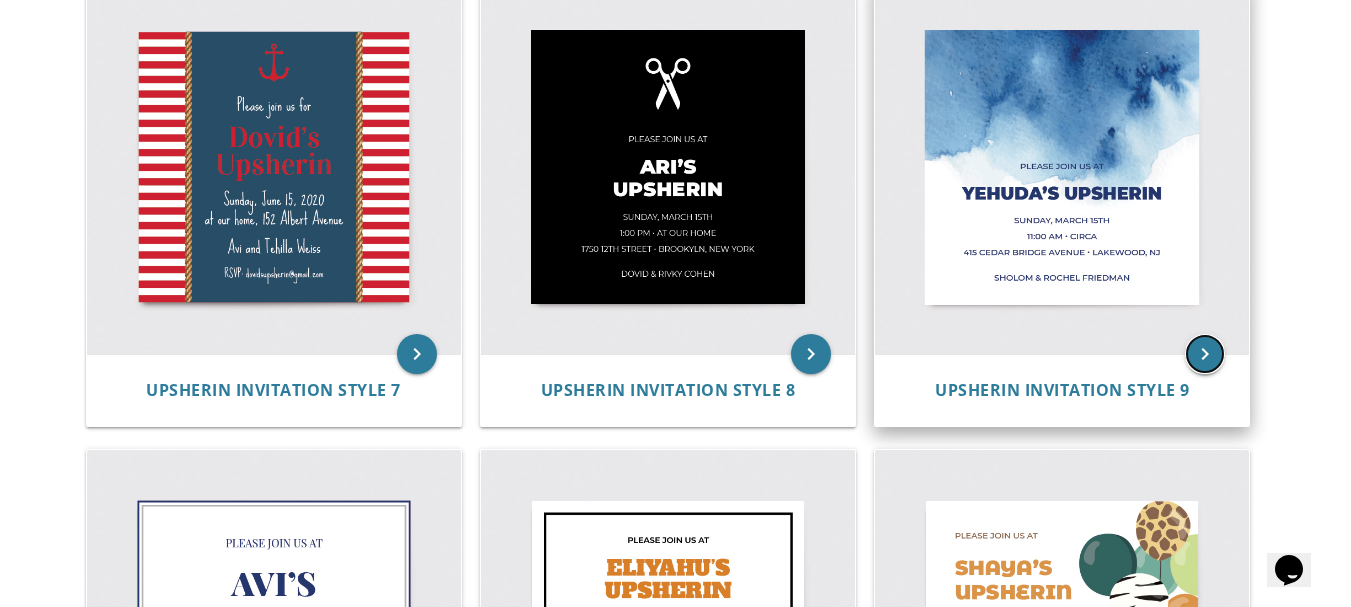 click on "keyboard_arrow_right" at bounding box center (1205, 354) 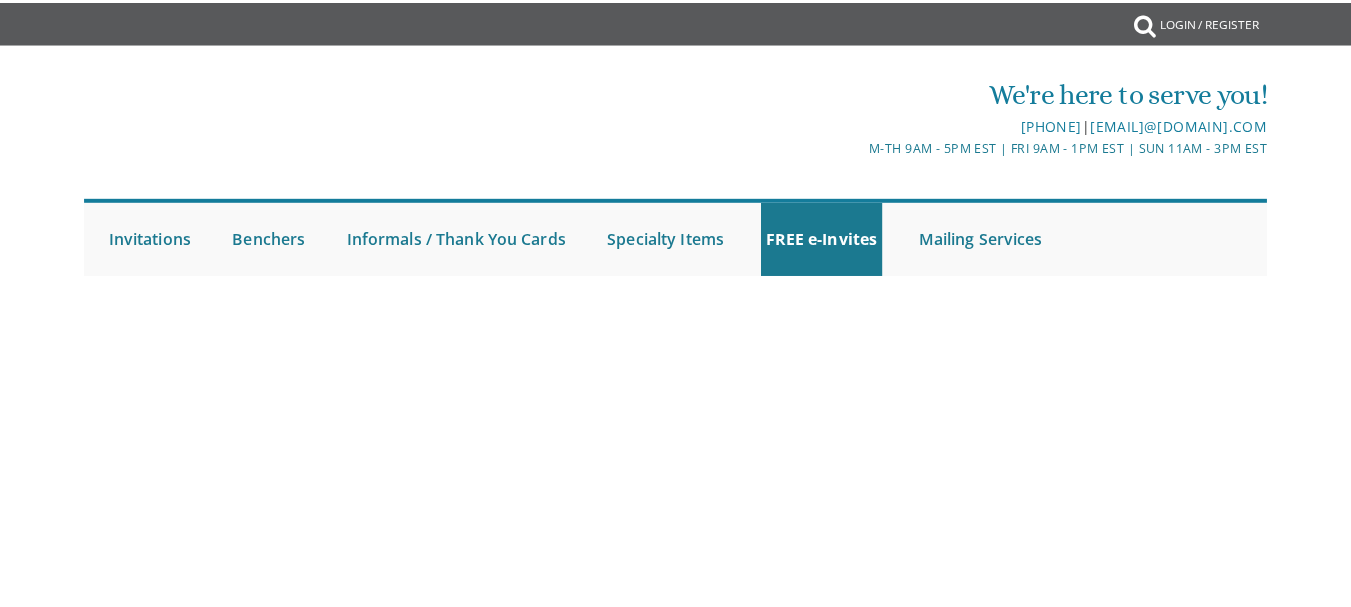 scroll, scrollTop: 0, scrollLeft: 0, axis: both 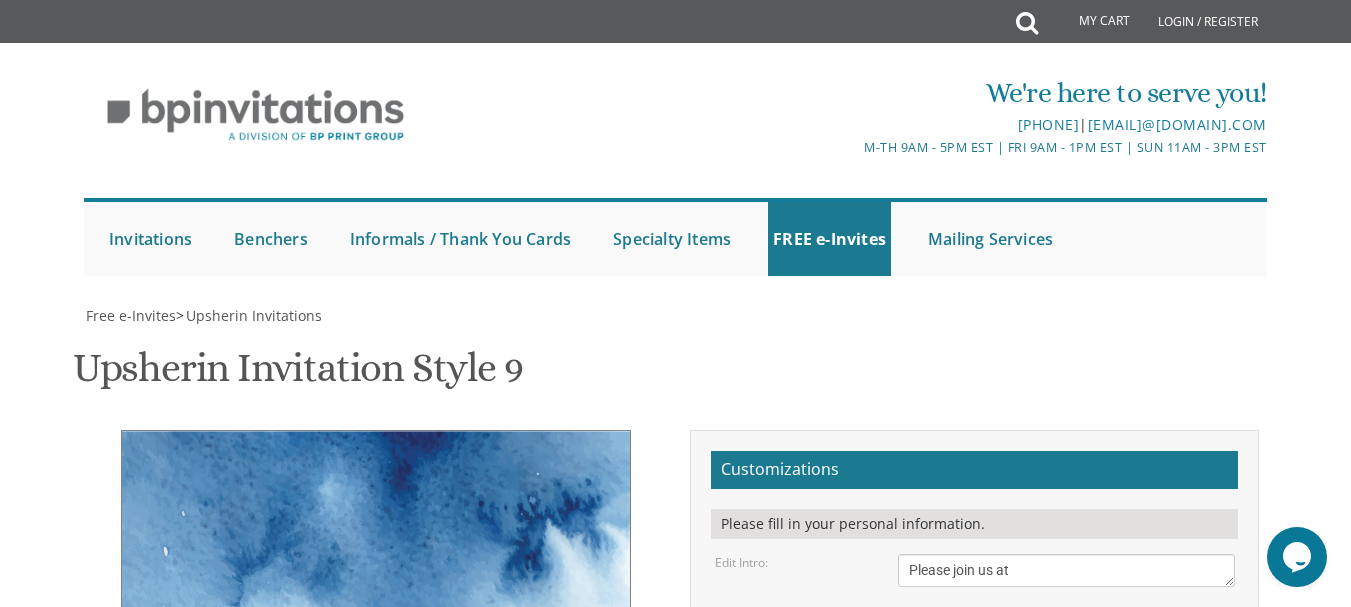 click on "No items to display." at bounding box center (675, 1138) 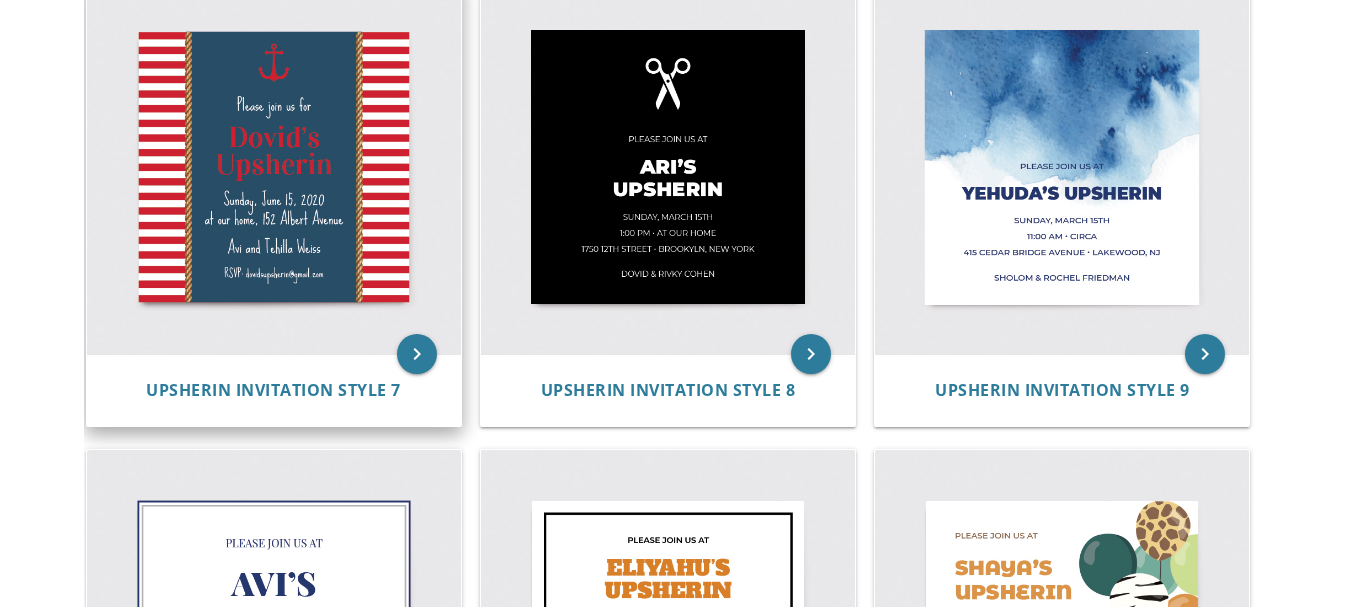 scroll, scrollTop: 0, scrollLeft: 0, axis: both 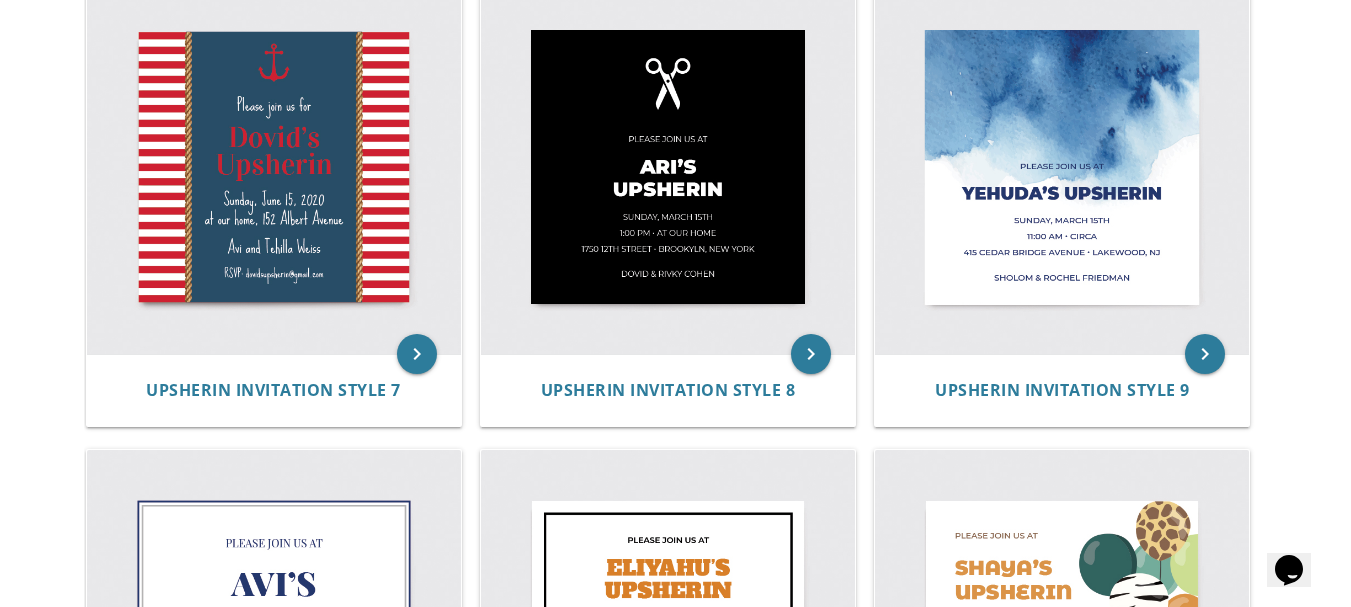 click on "My Cart
Total:
View Cart   Item(s)
Submit
My Cart
Total:
View Cart   Item(s)
Login / Register
|" at bounding box center (675, -39) 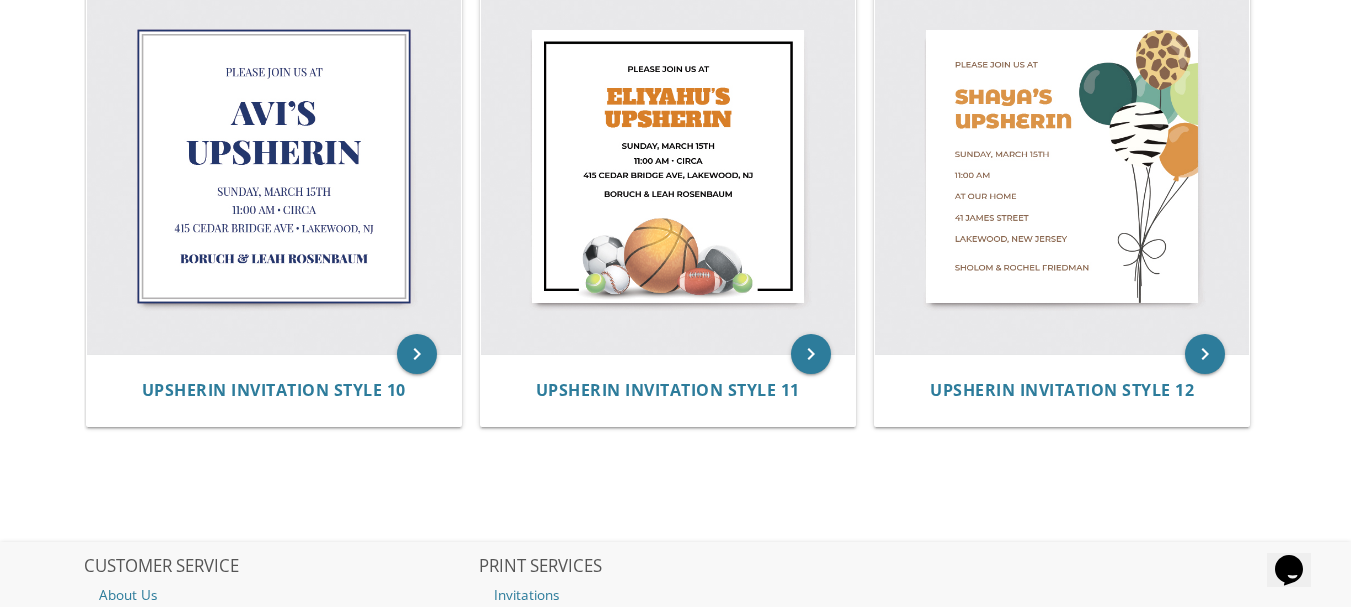 scroll, scrollTop: 1890, scrollLeft: 0, axis: vertical 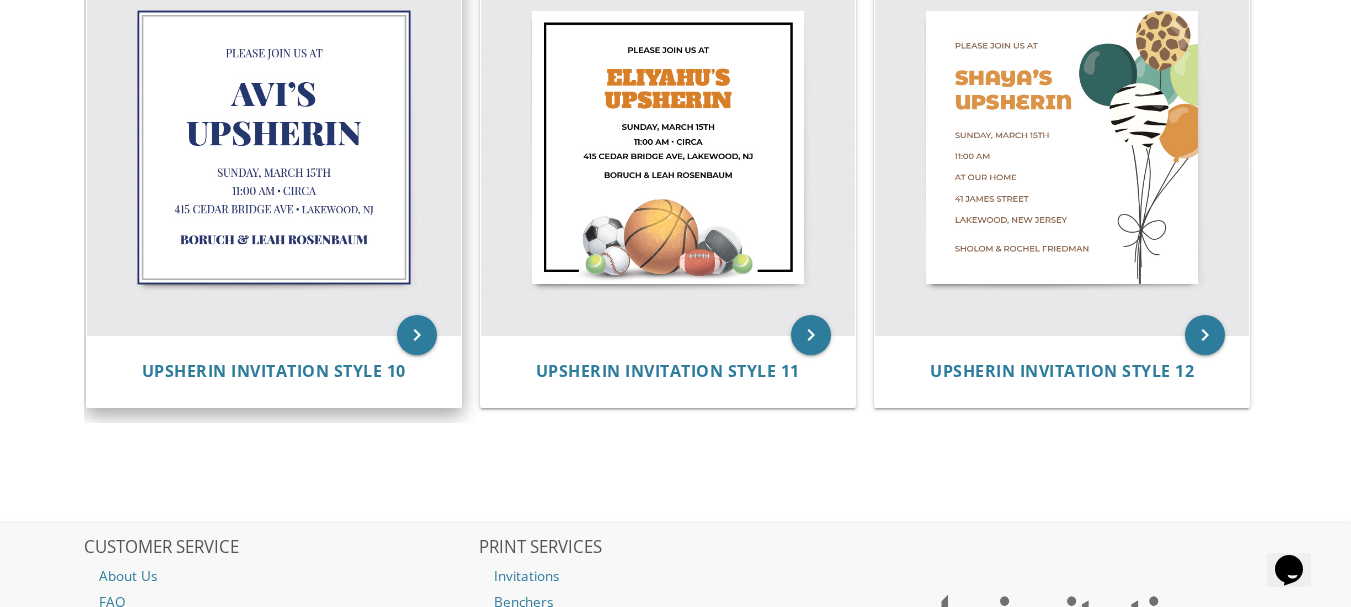 click at bounding box center [274, 147] 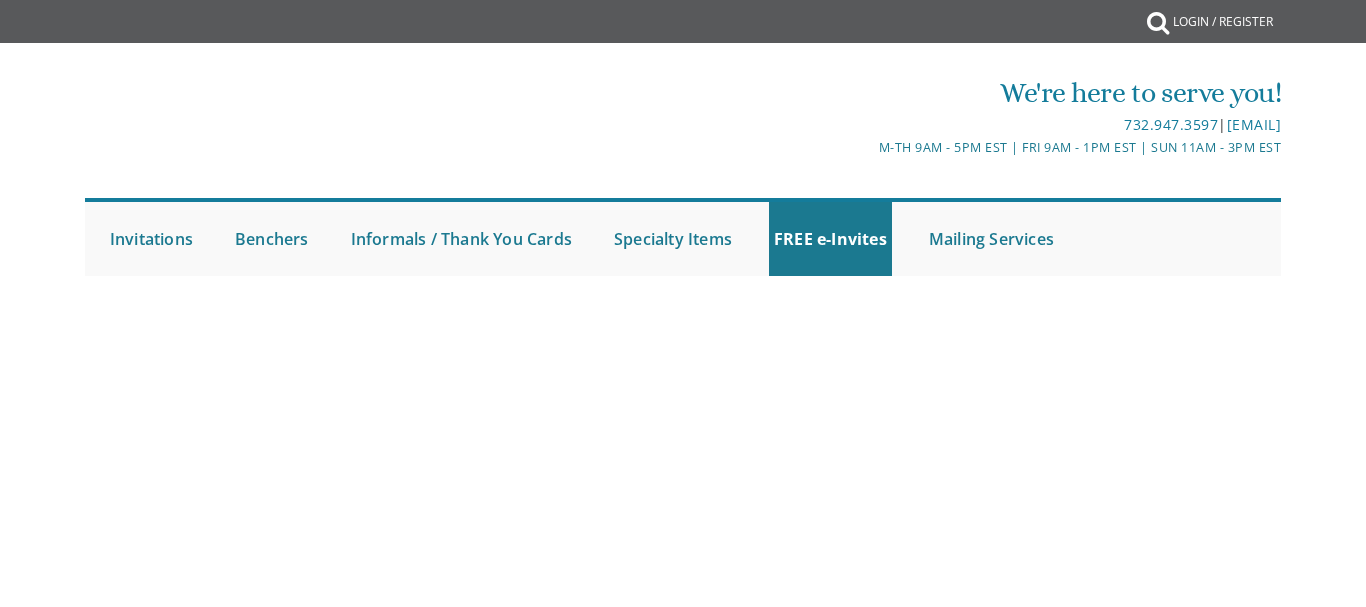scroll, scrollTop: 0, scrollLeft: 0, axis: both 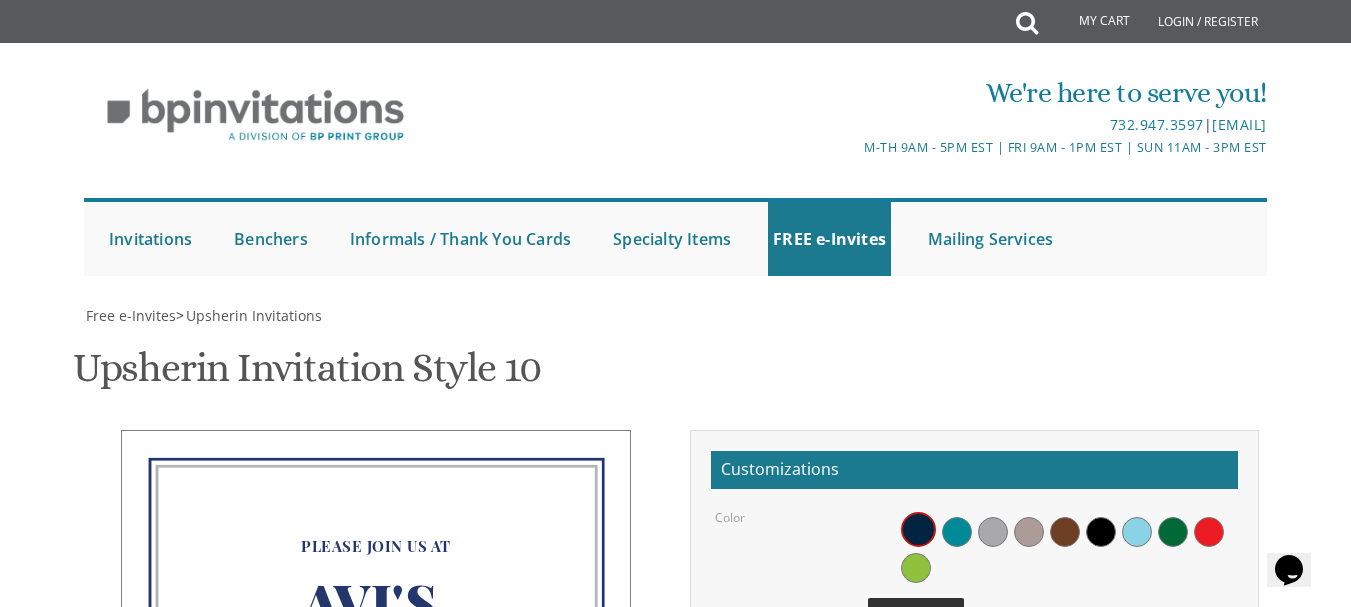 click at bounding box center (916, 568) 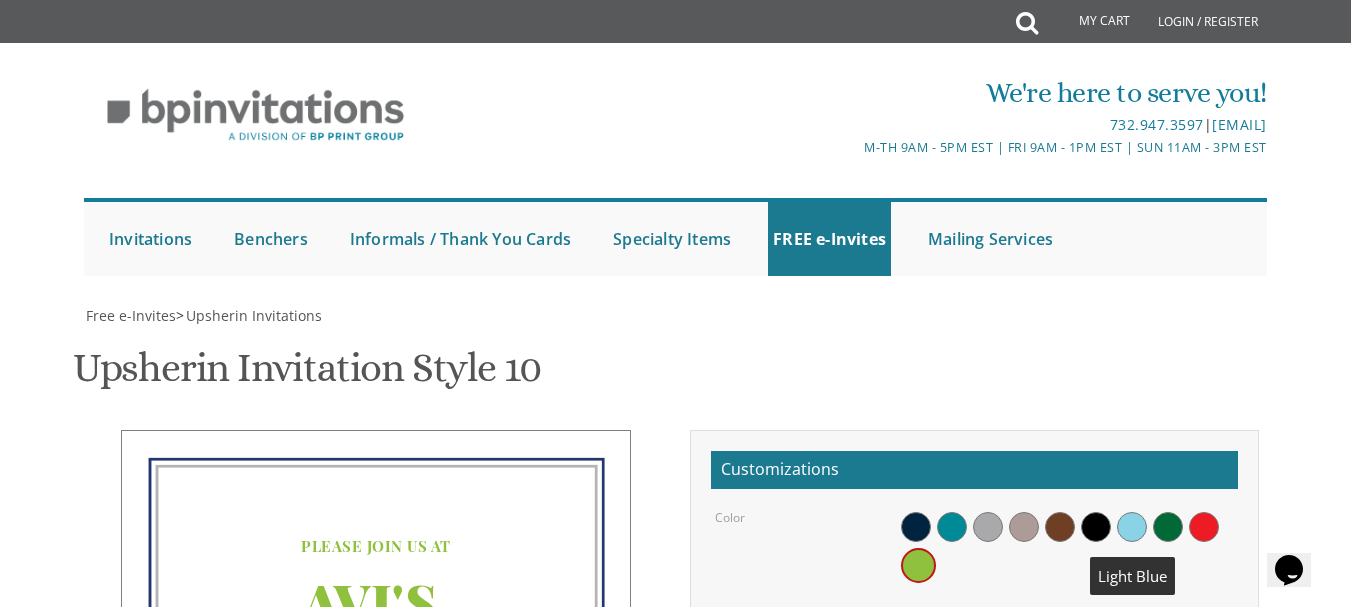 click at bounding box center [1132, 527] 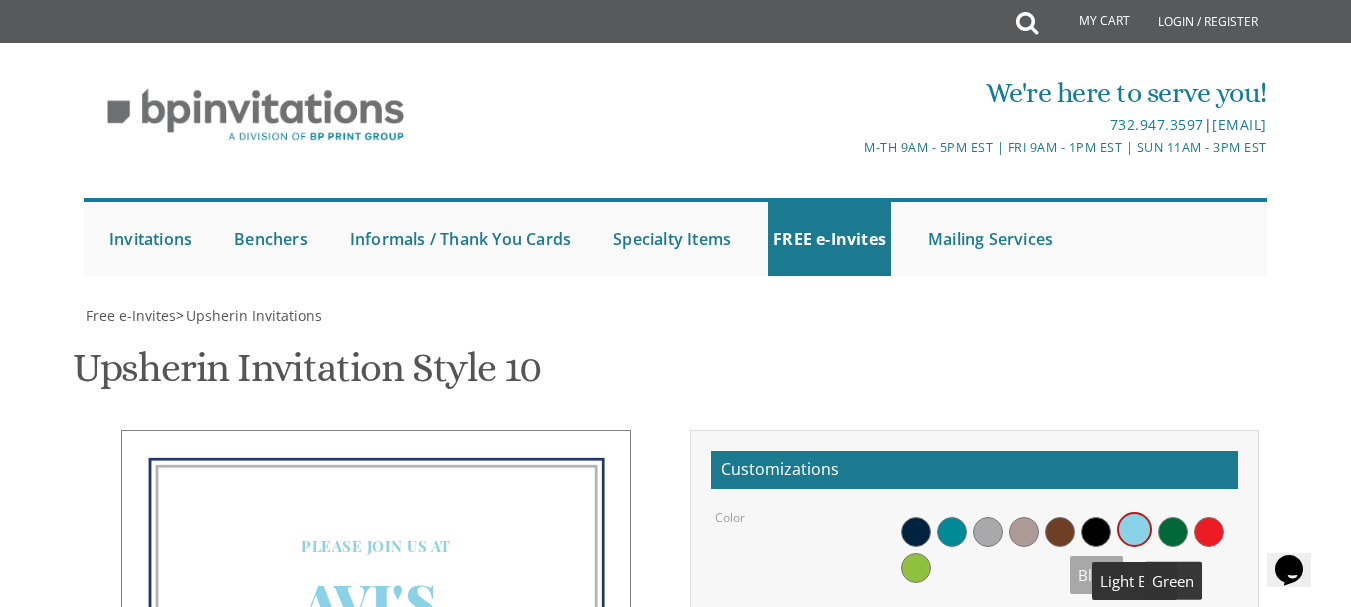 click at bounding box center [1173, 532] 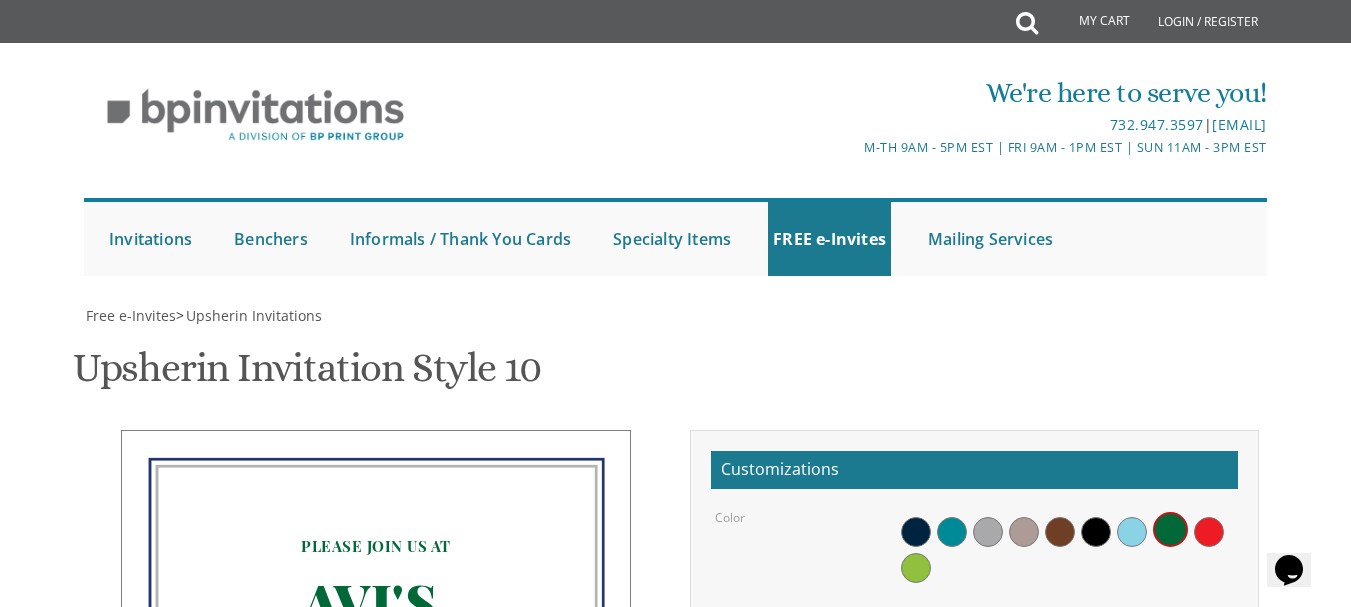 scroll, scrollTop: 0, scrollLeft: 0, axis: both 